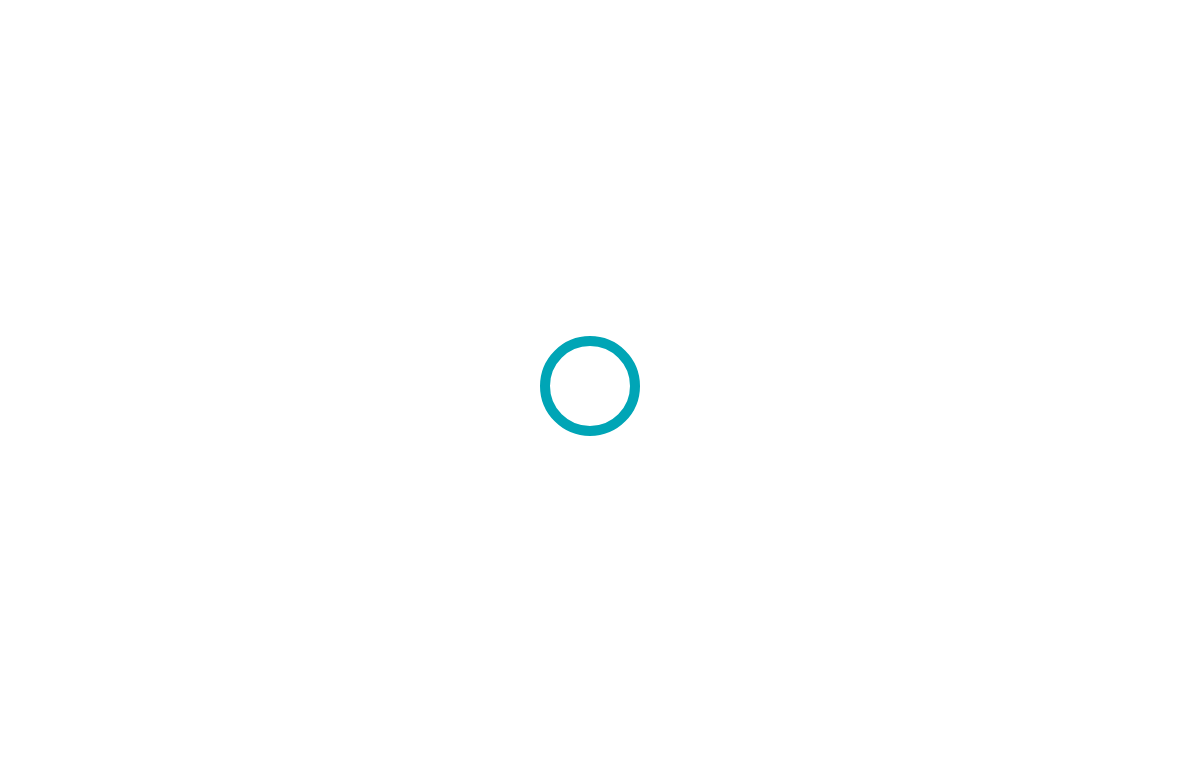 scroll, scrollTop: 0, scrollLeft: 0, axis: both 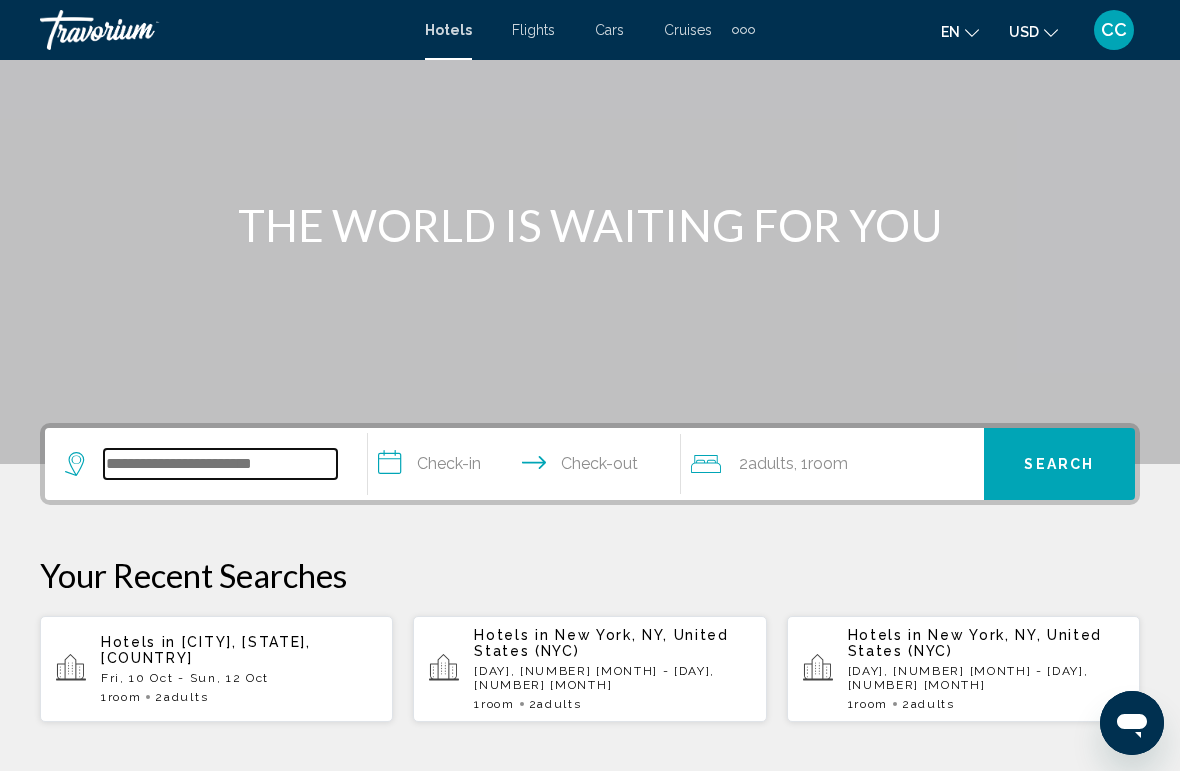 click at bounding box center (220, 464) 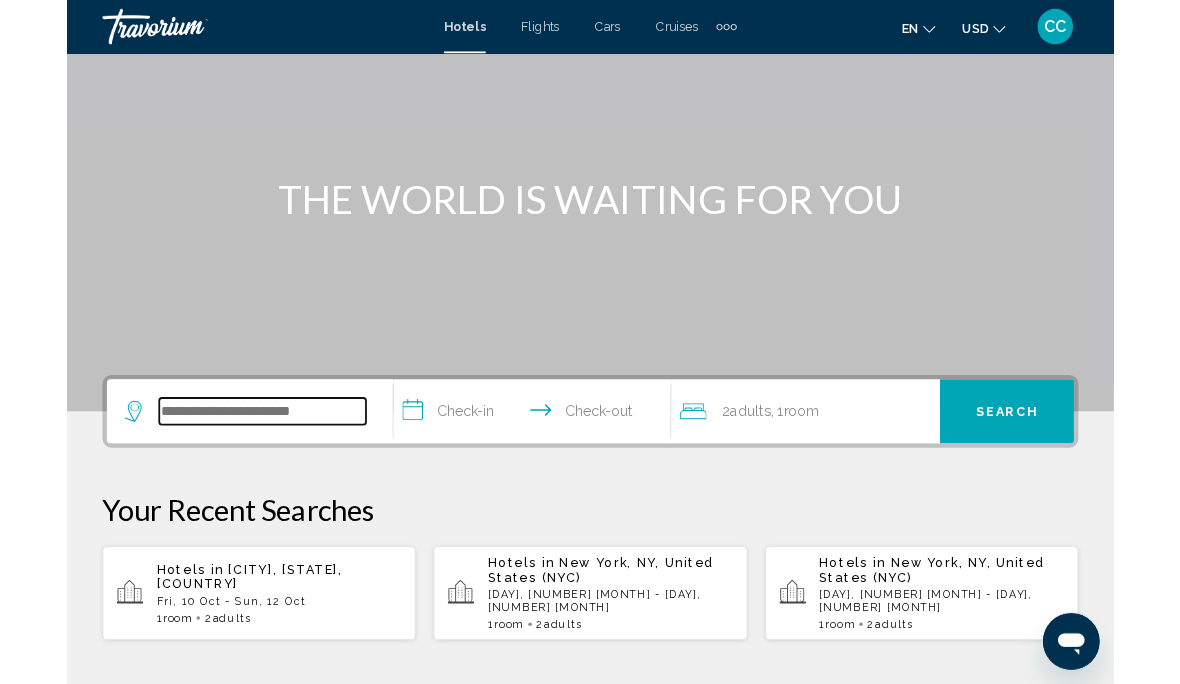 scroll, scrollTop: 135, scrollLeft: 0, axis: vertical 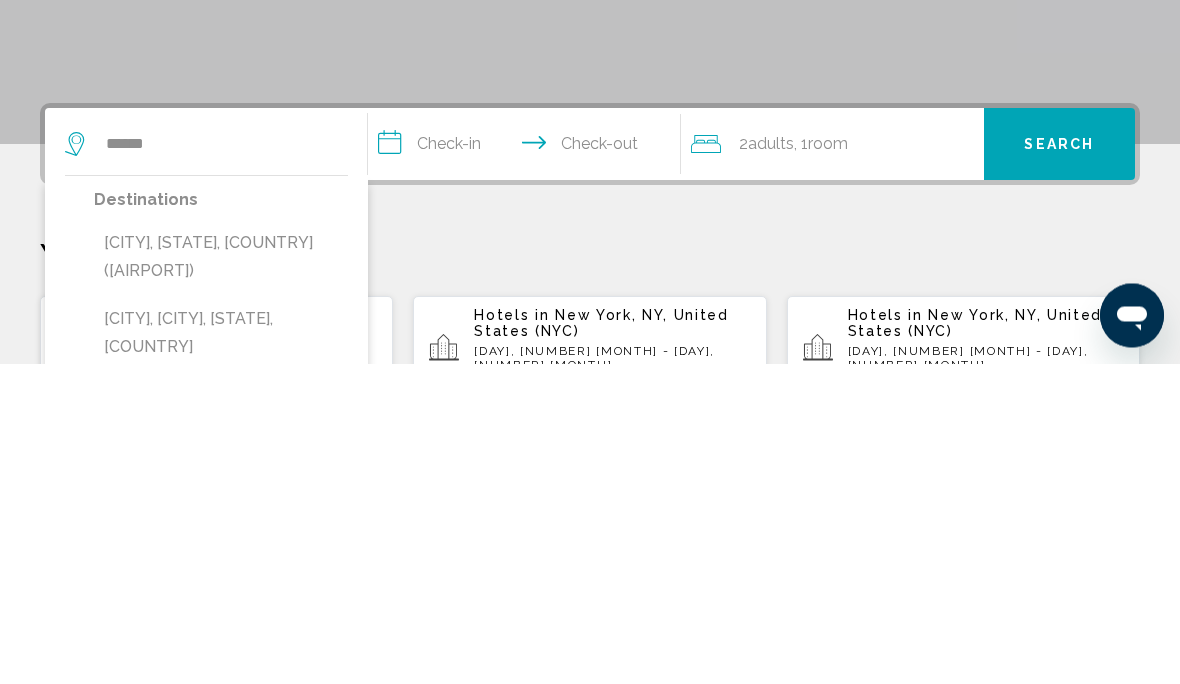 click on "[CITY], [STATE], [COUNTRY] ([AIRPORT])" at bounding box center (221, 578) 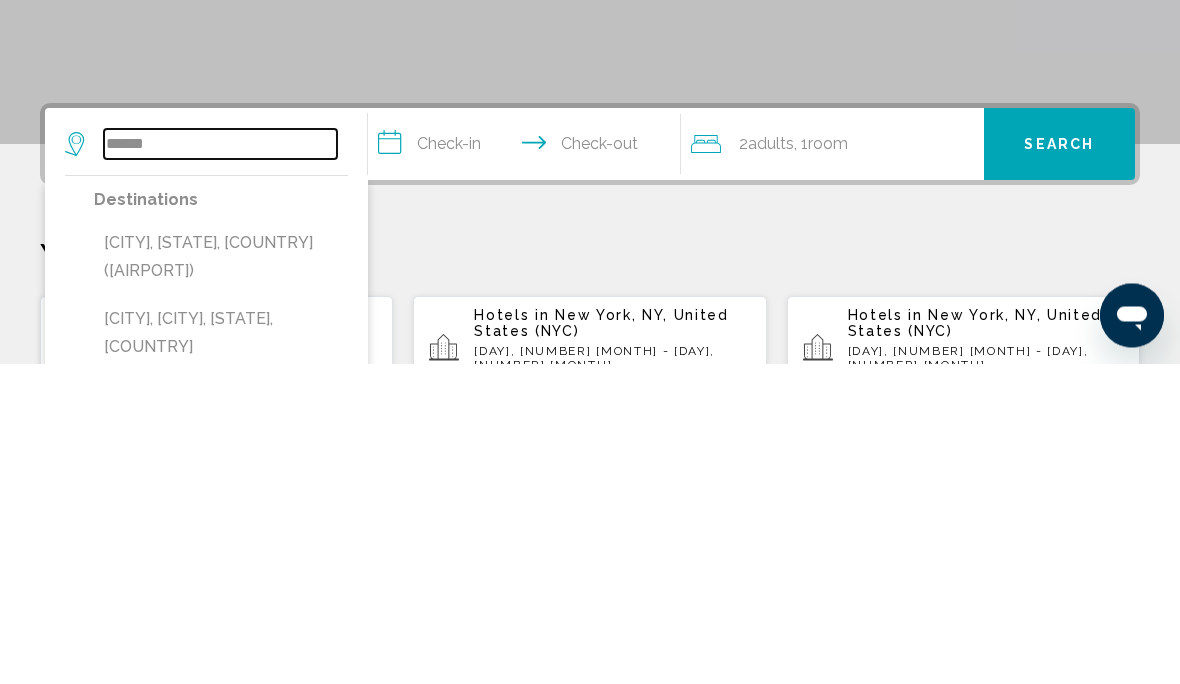 type on "**********" 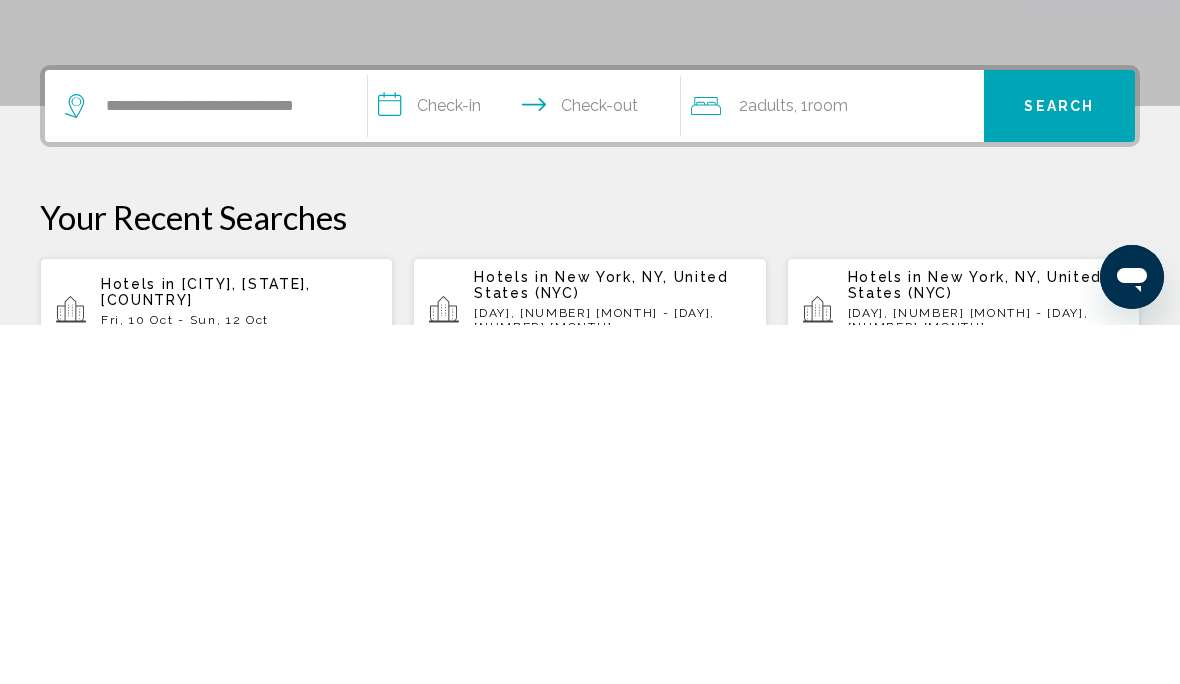 click on "**********" at bounding box center [528, 468] 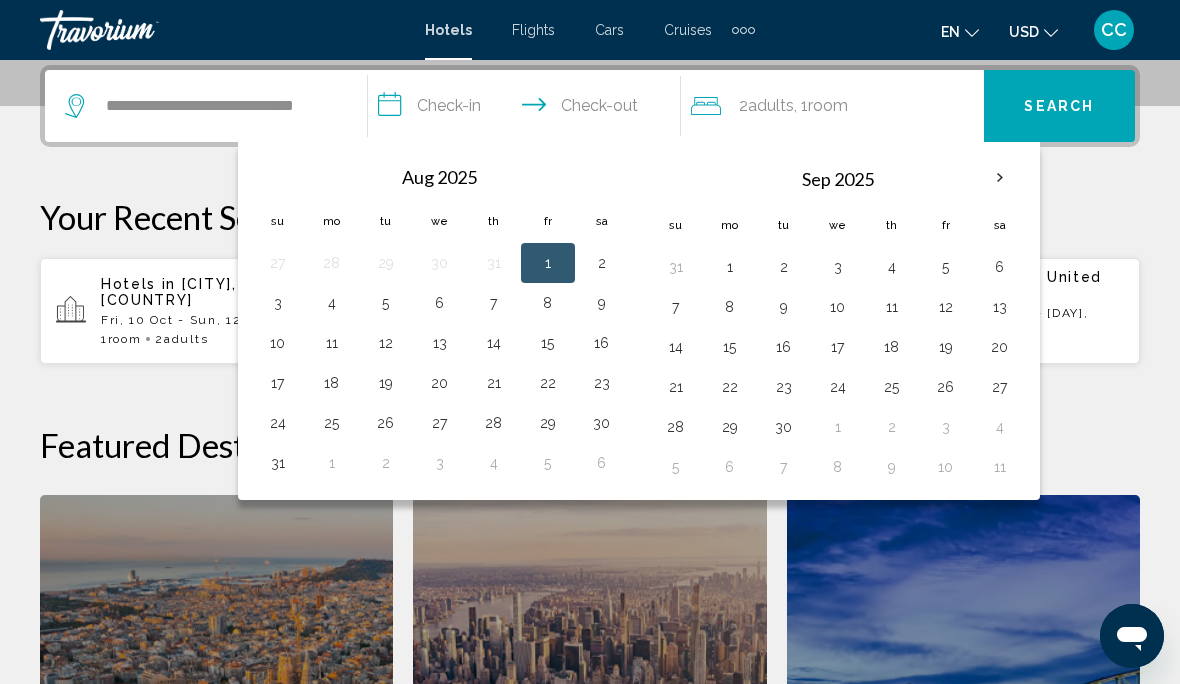 click at bounding box center [1000, 178] 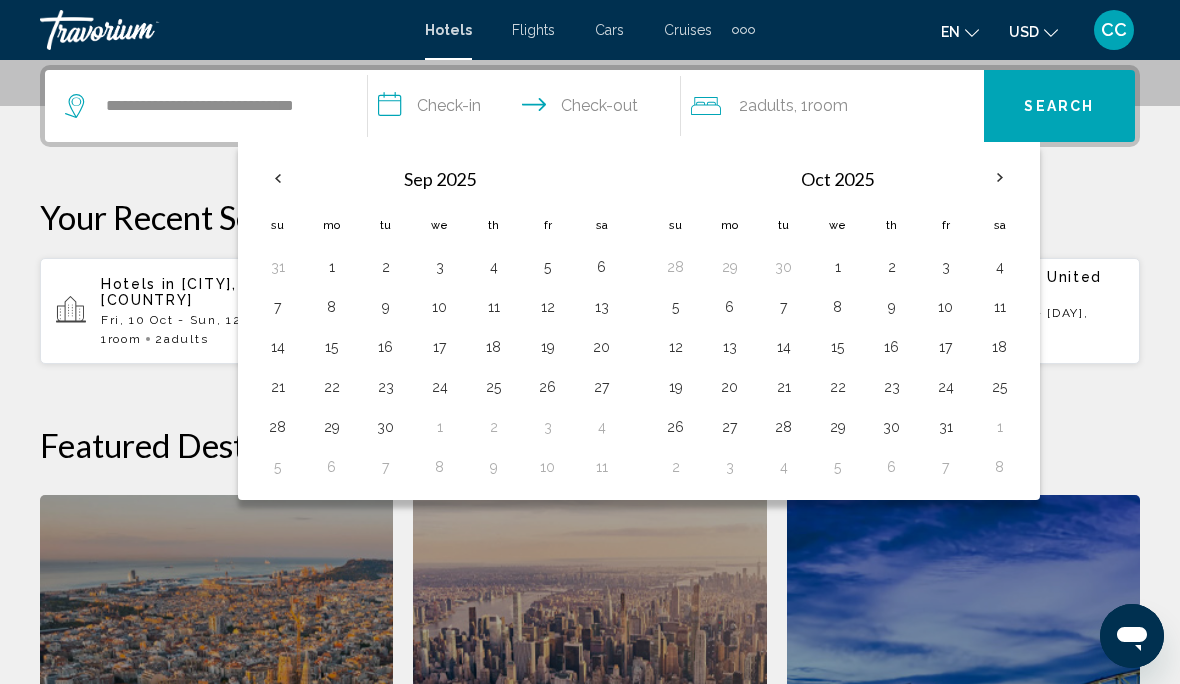 click at bounding box center (1000, 178) 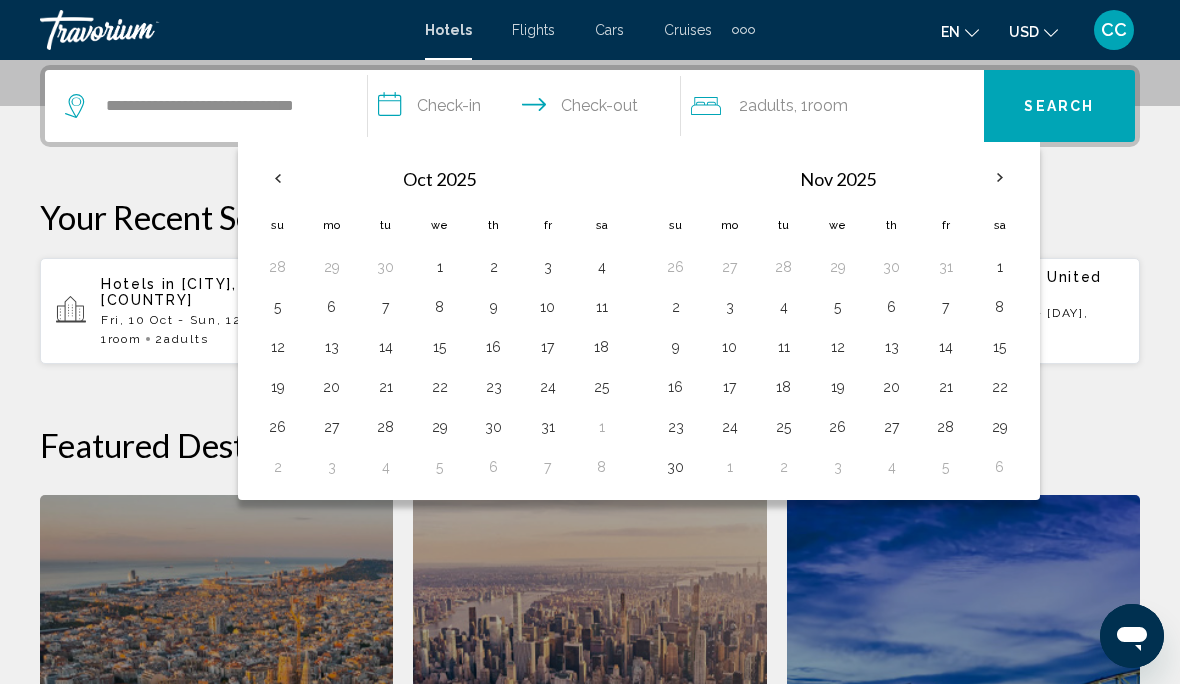 click at bounding box center (1000, 178) 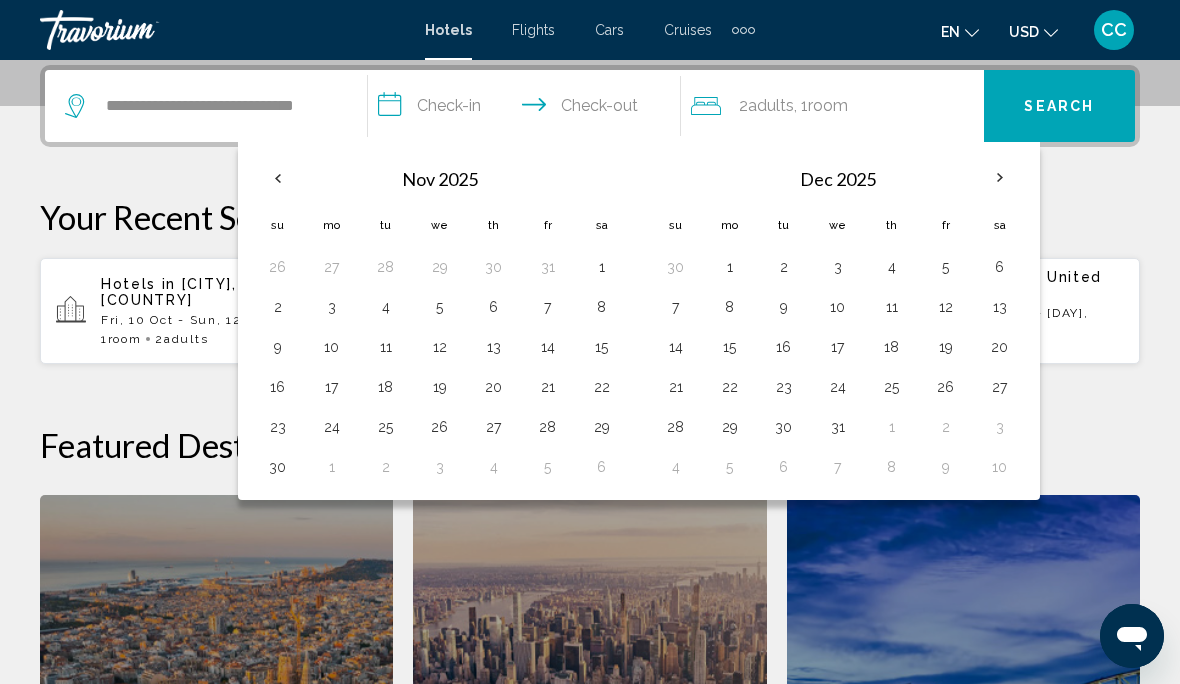 click on "4" at bounding box center (892, 267) 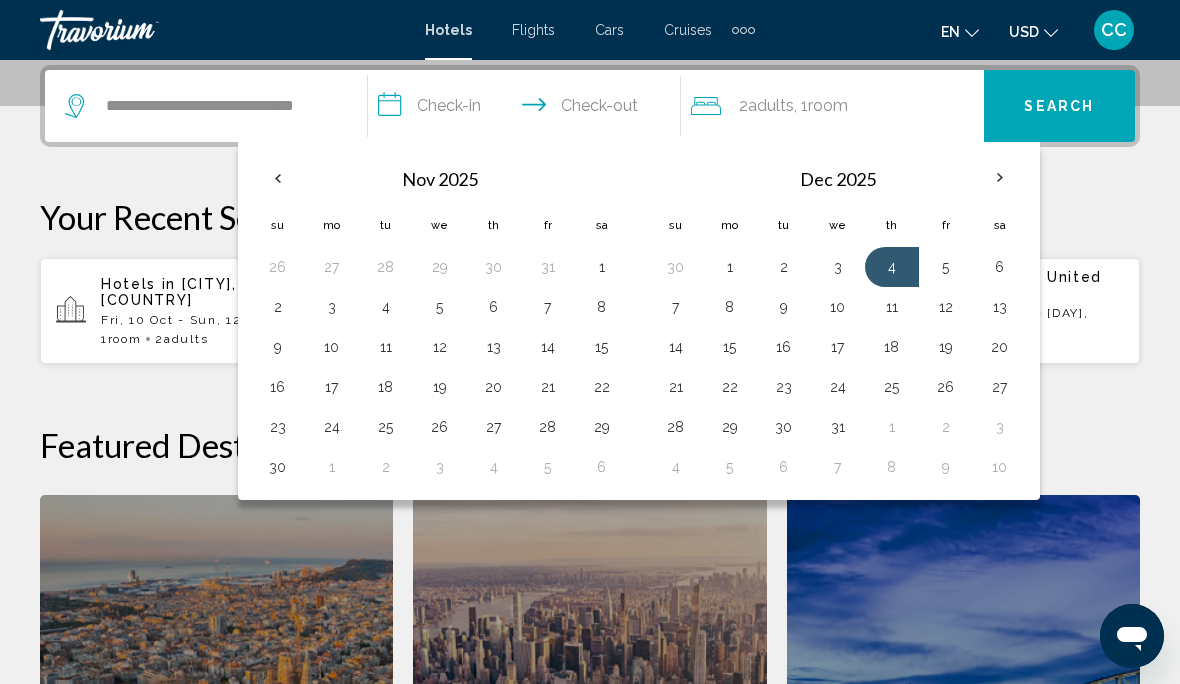 click on "5" at bounding box center [946, 267] 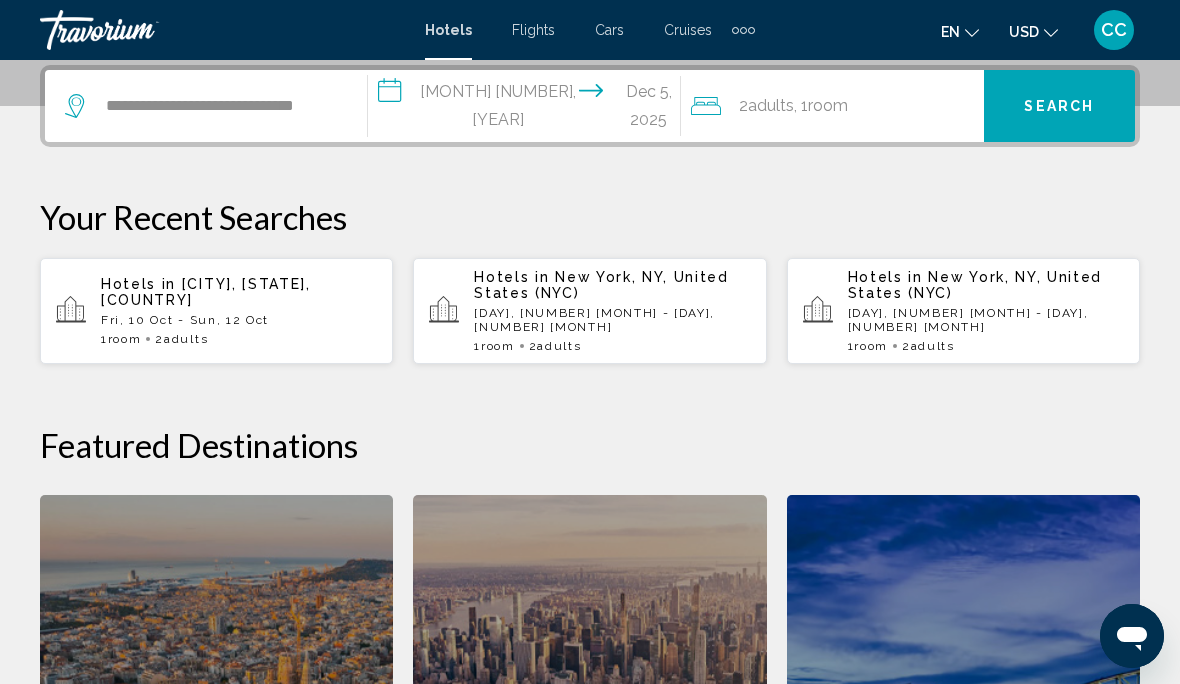 click on "**********" at bounding box center [528, 109] 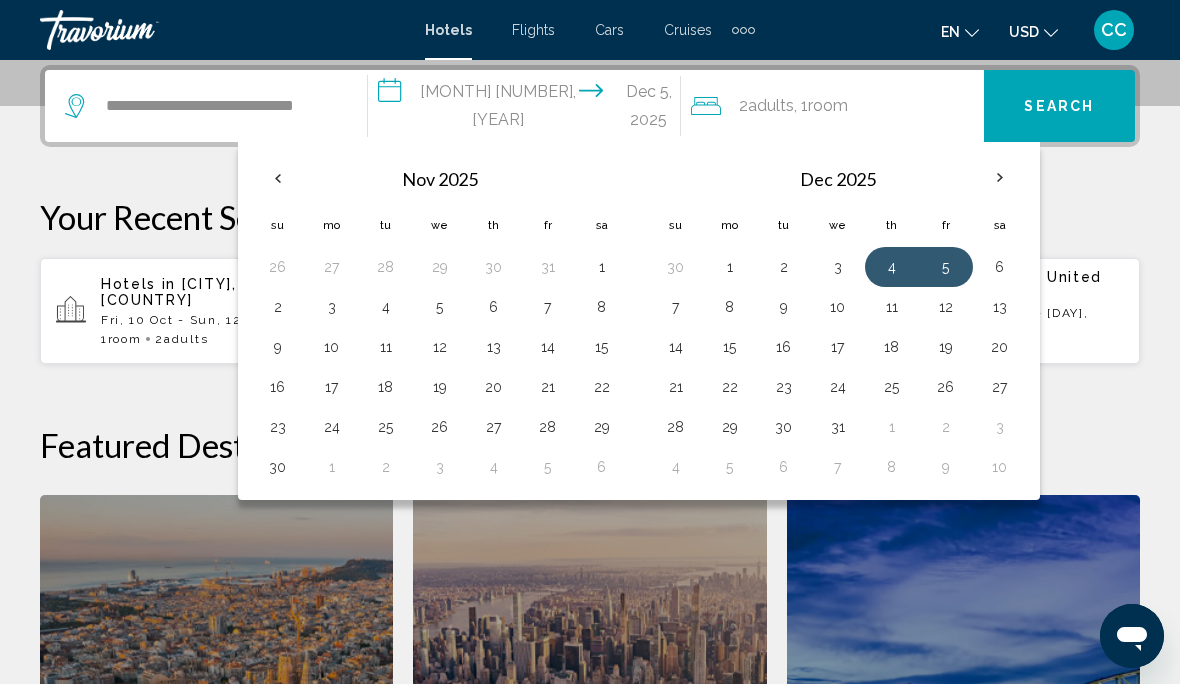 click on "5" at bounding box center (946, 267) 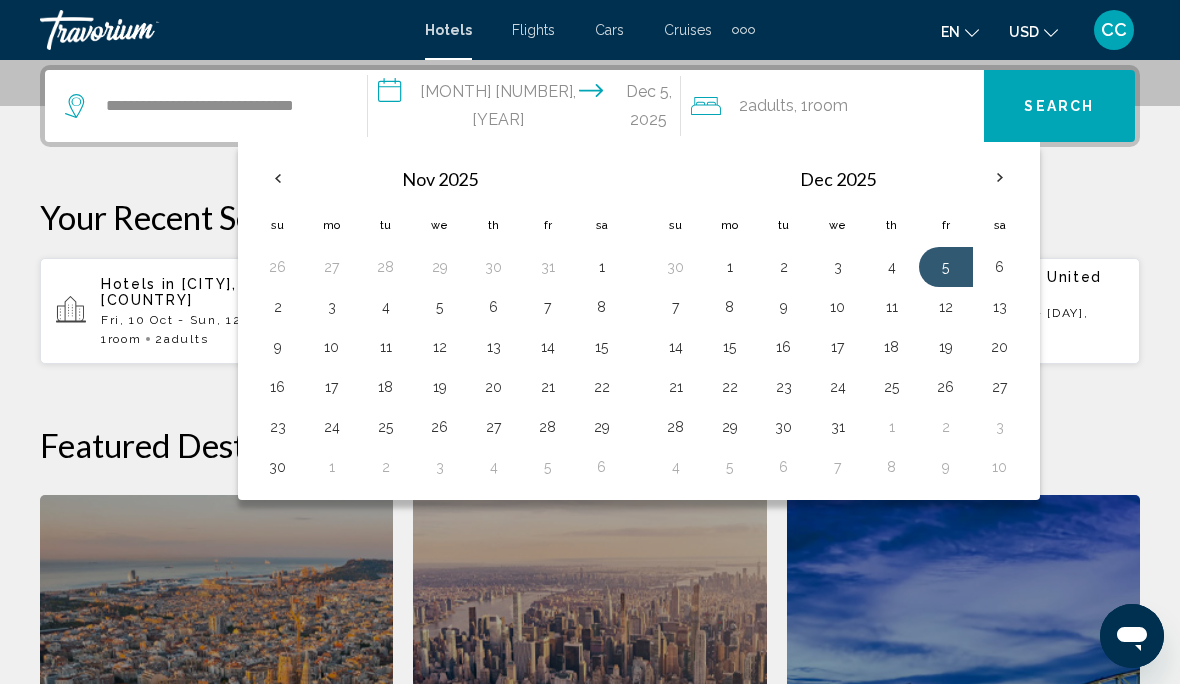 click on "**********" at bounding box center (528, 109) 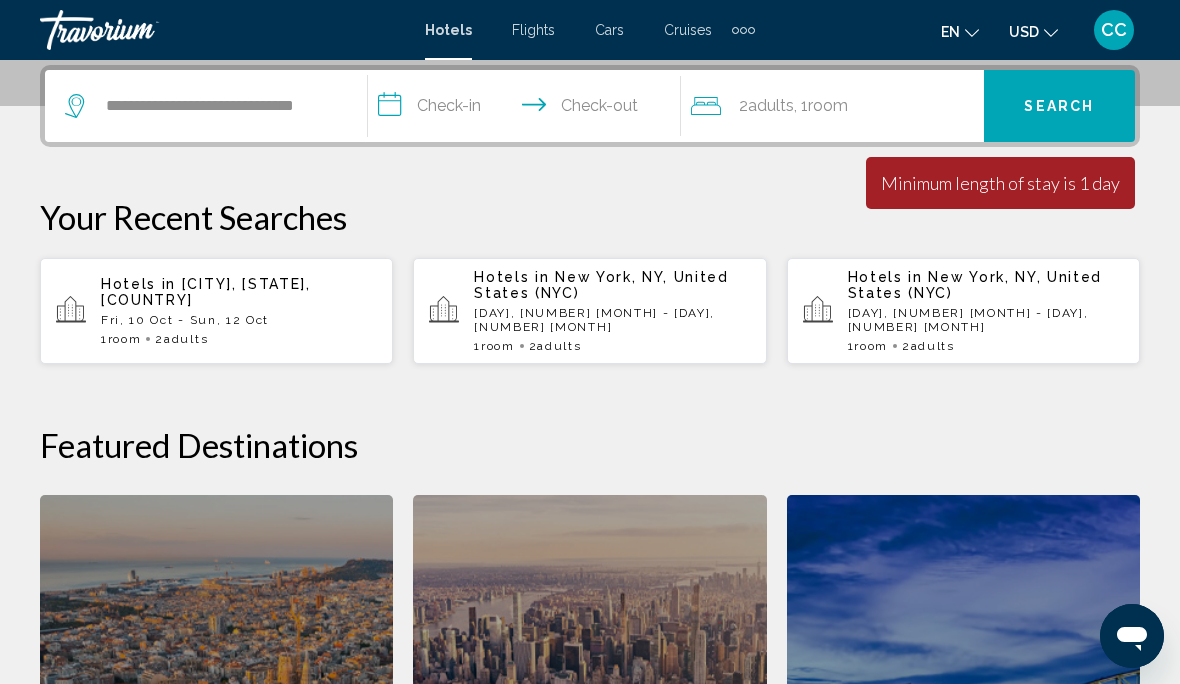 click on "**********" at bounding box center [528, 109] 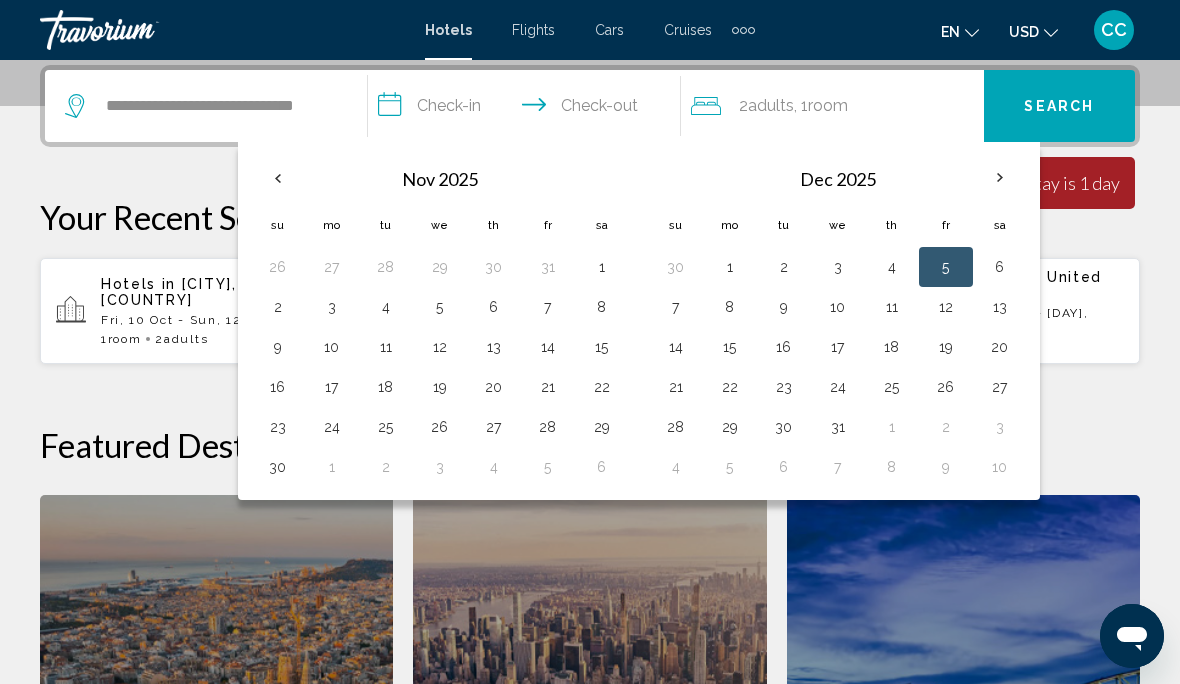 click on "5" at bounding box center (946, 267) 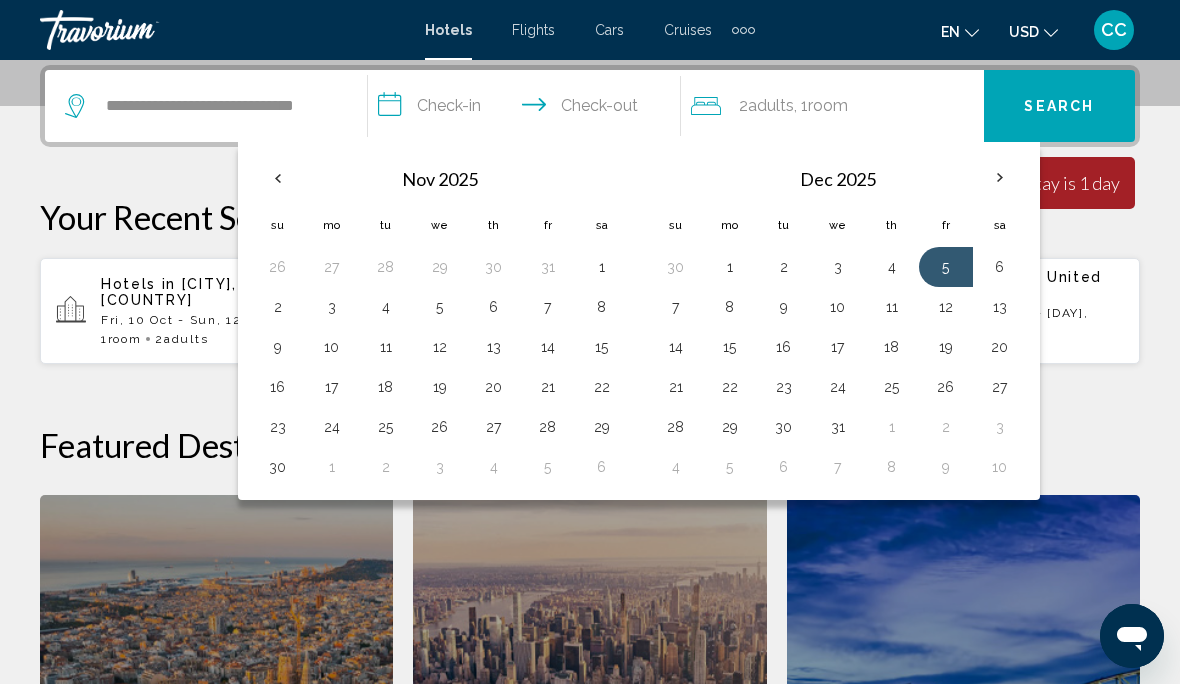 click on "**********" at bounding box center (528, 109) 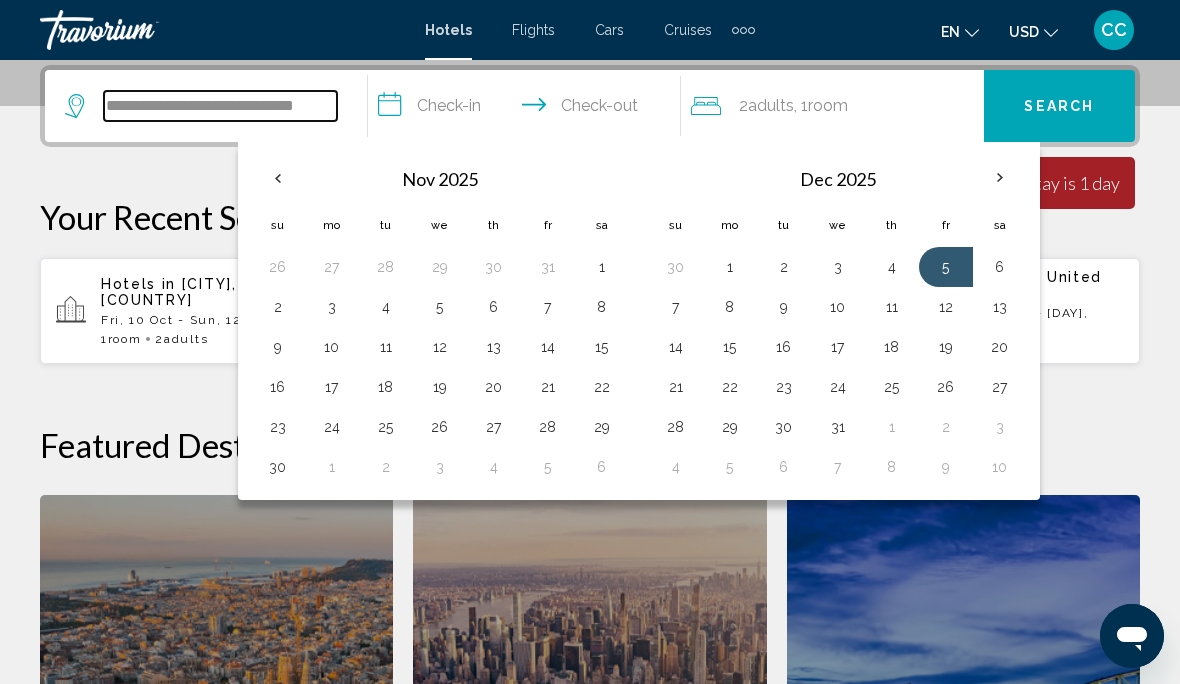 click on "**********" at bounding box center (220, 106) 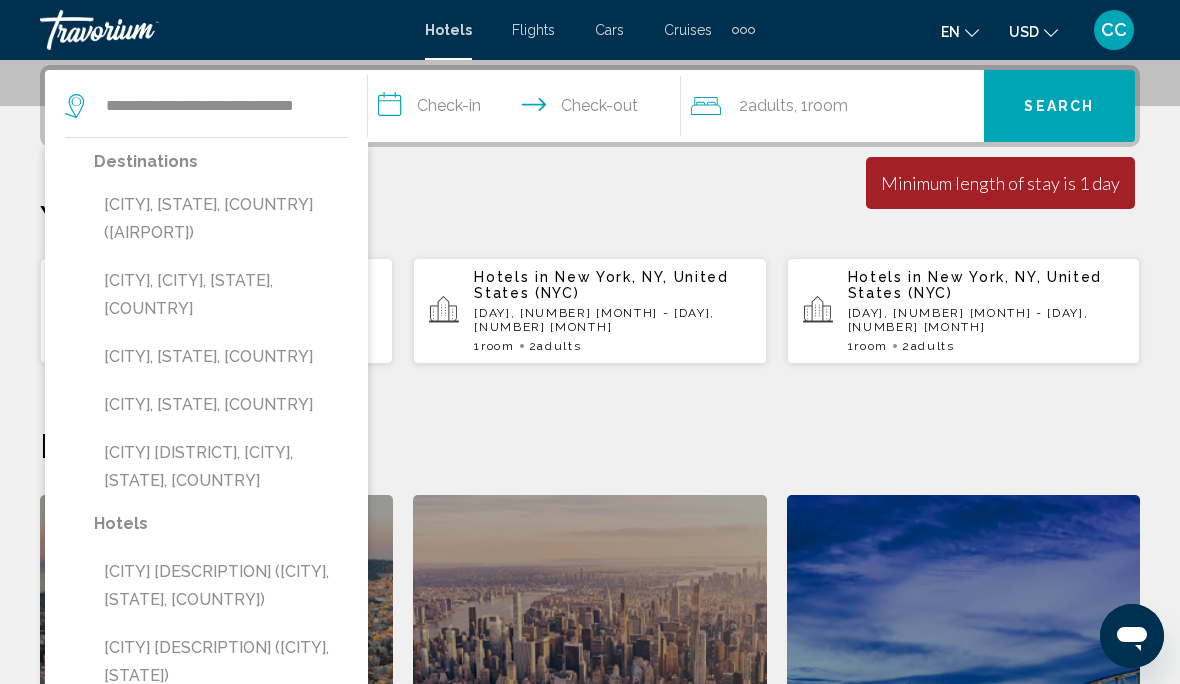 click on "**********" at bounding box center (528, 109) 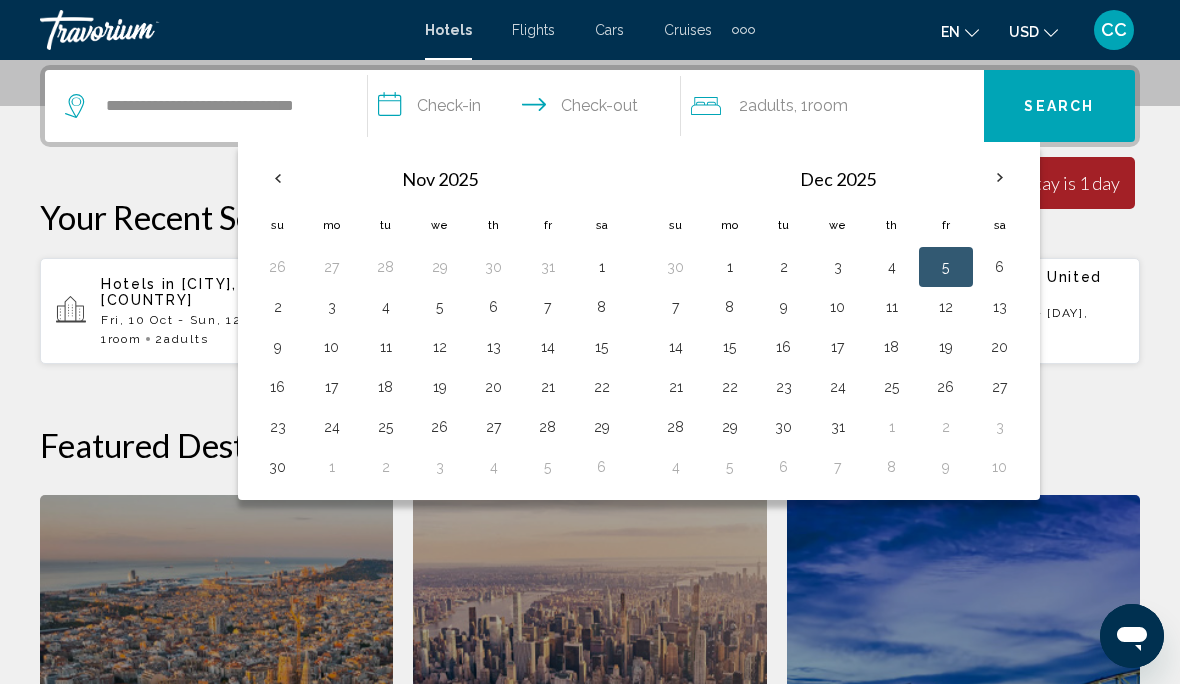 click on "5" at bounding box center [946, 267] 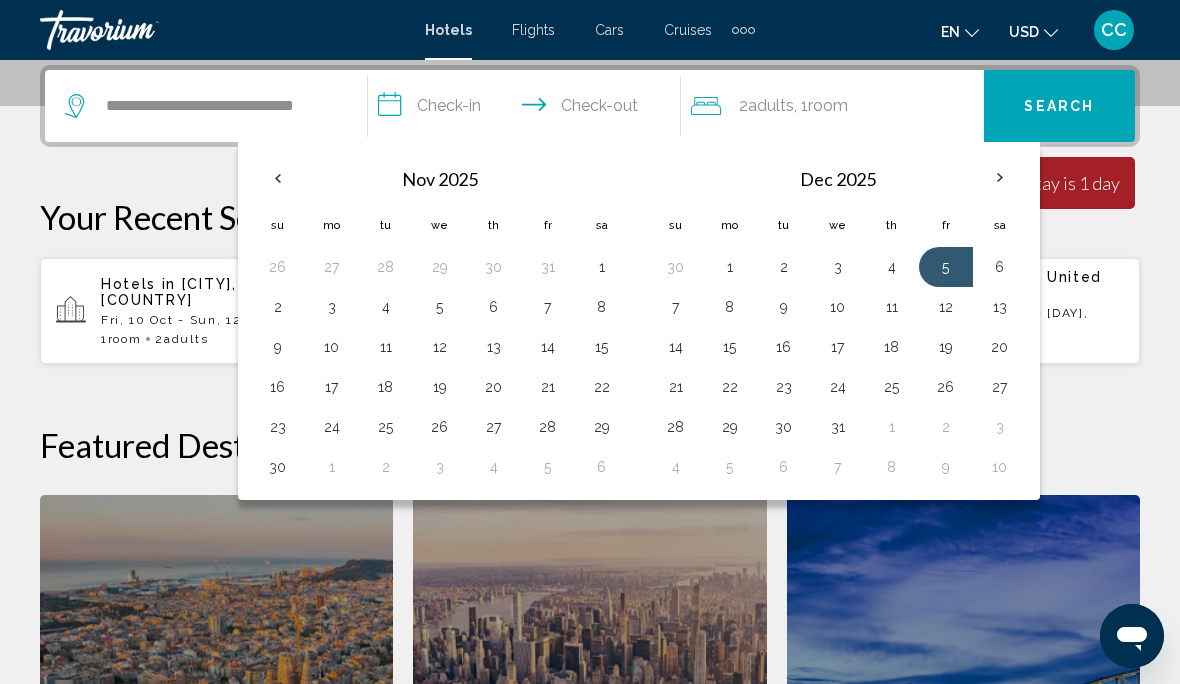 click on "**********" at bounding box center (528, 109) 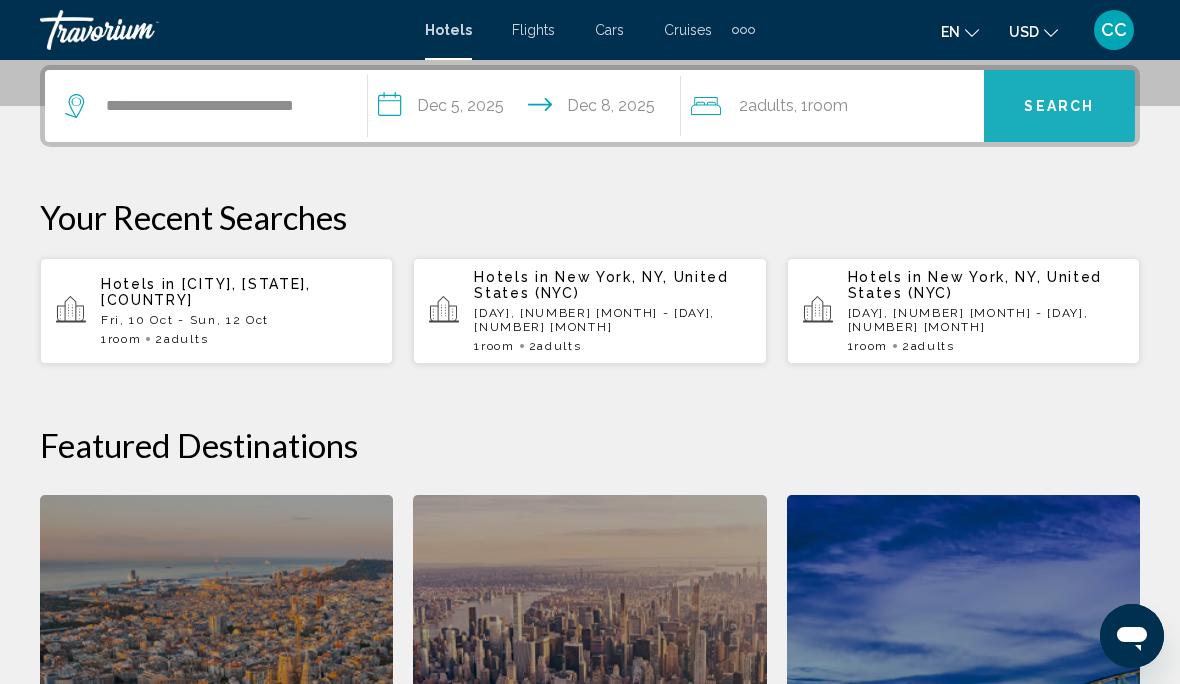 click on "Search" at bounding box center [1059, 107] 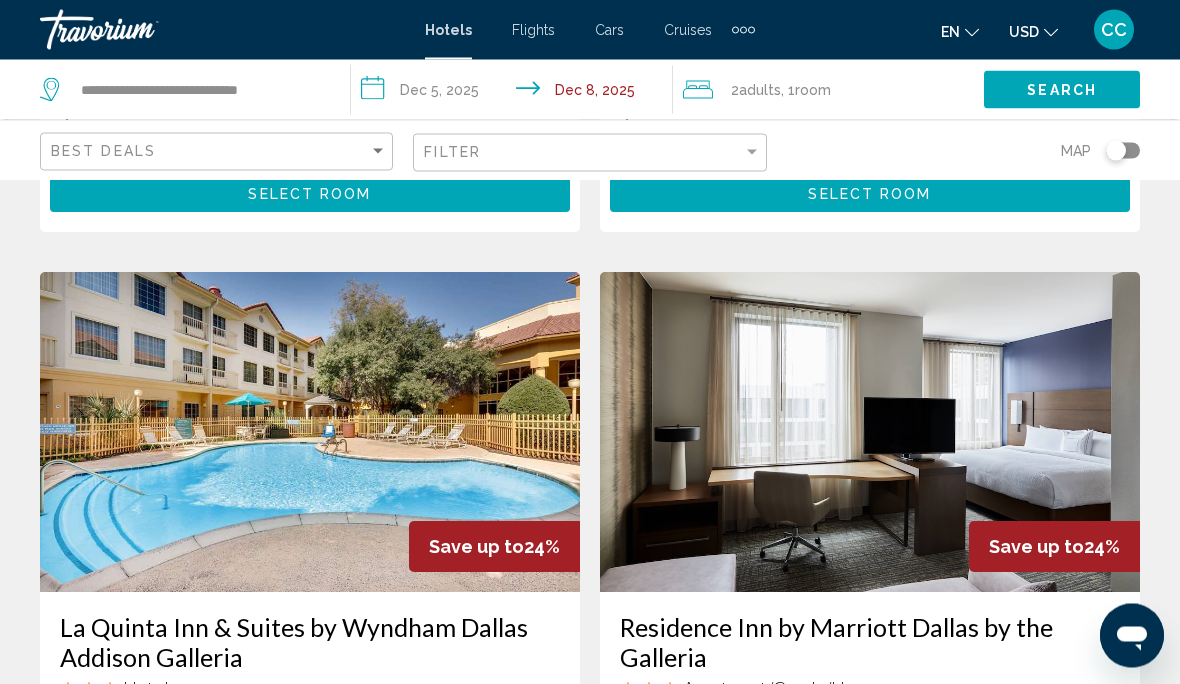 scroll, scrollTop: 2149, scrollLeft: 0, axis: vertical 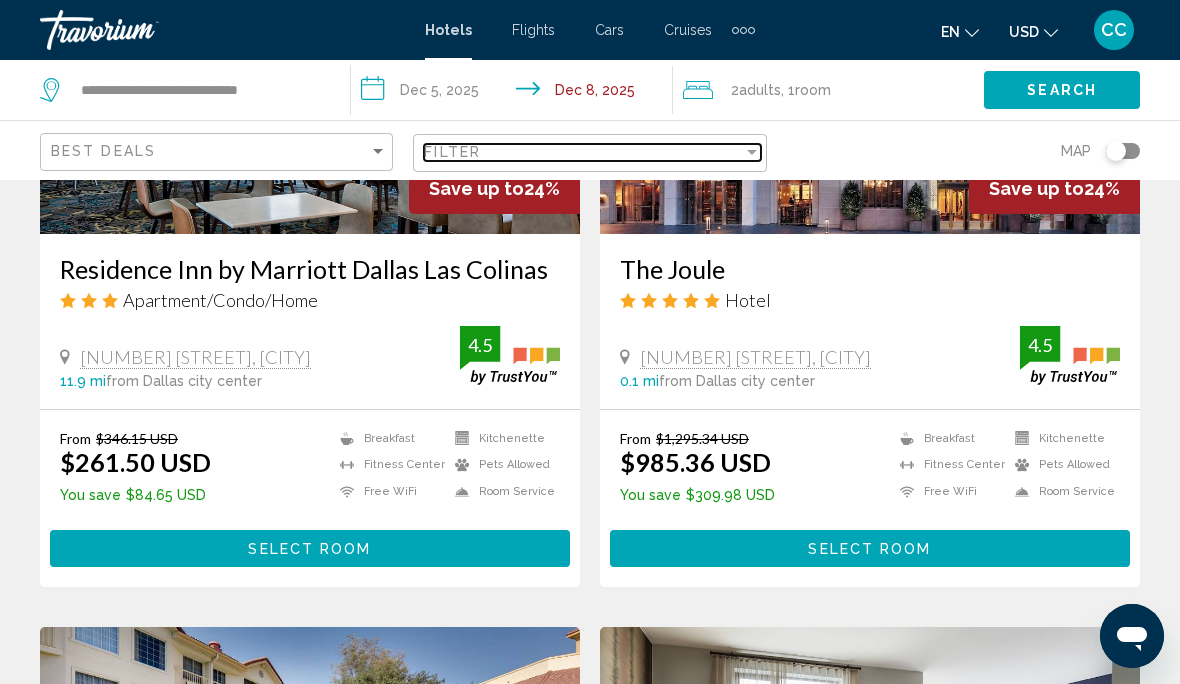 click on "Filter" at bounding box center (583, 152) 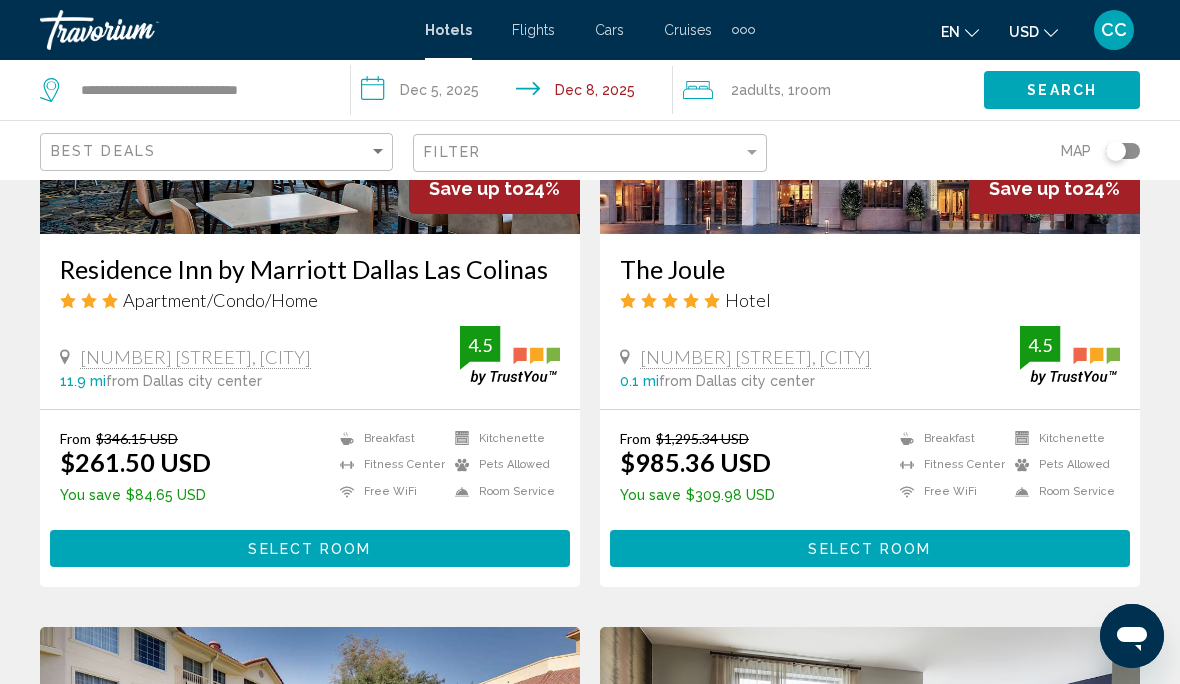 scroll, scrollTop: 1793, scrollLeft: 0, axis: vertical 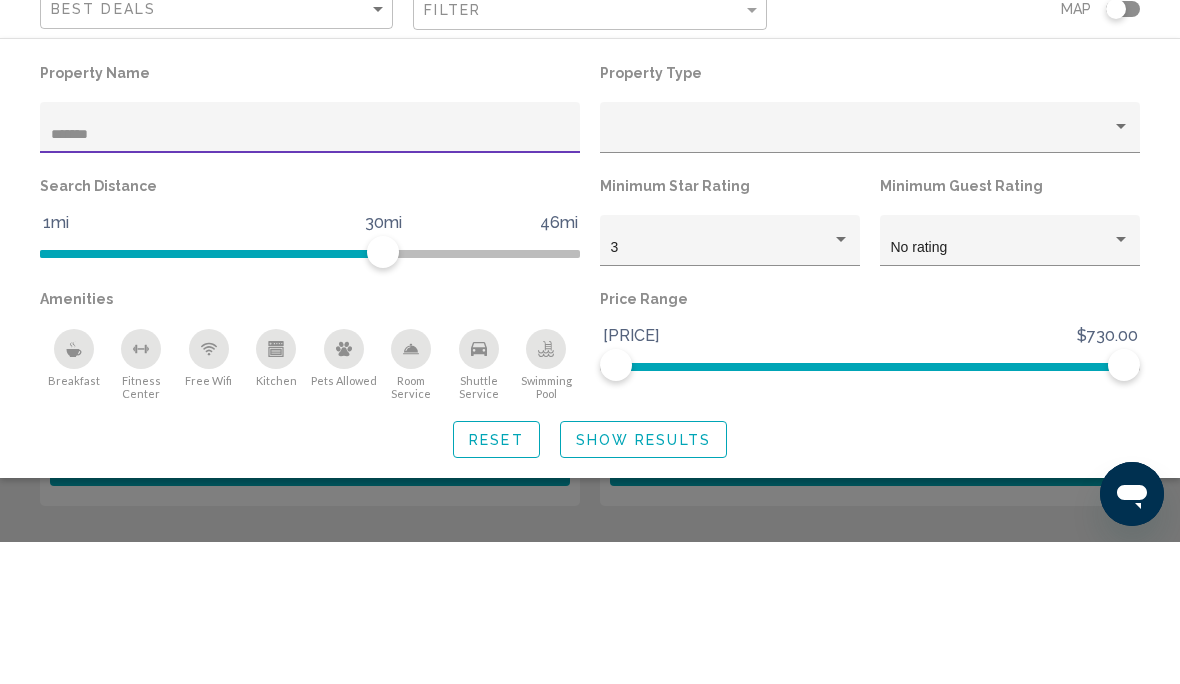 type on "*******" 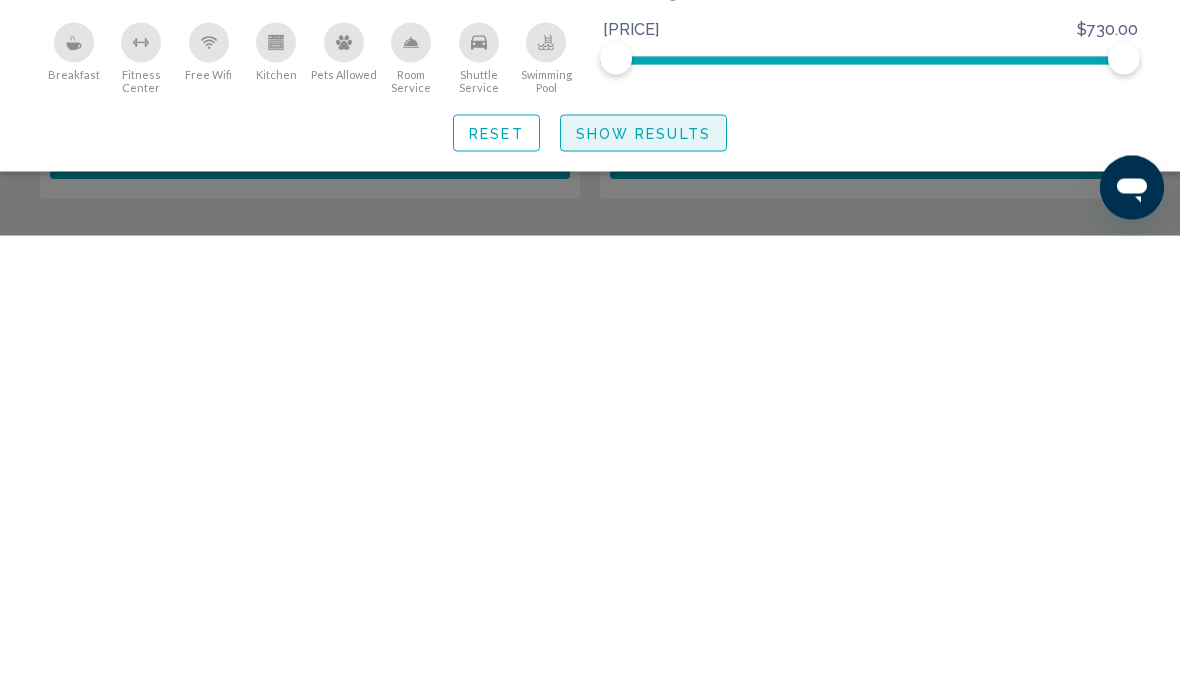 click on "Show Results" 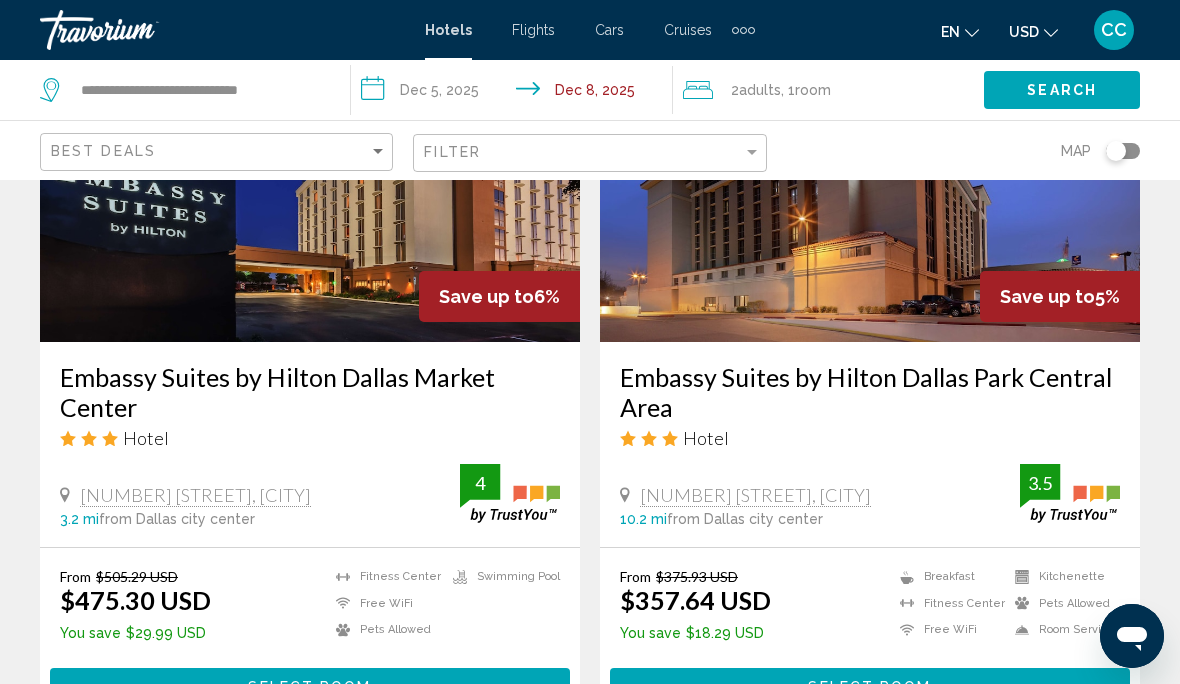 scroll, scrollTop: 969, scrollLeft: 0, axis: vertical 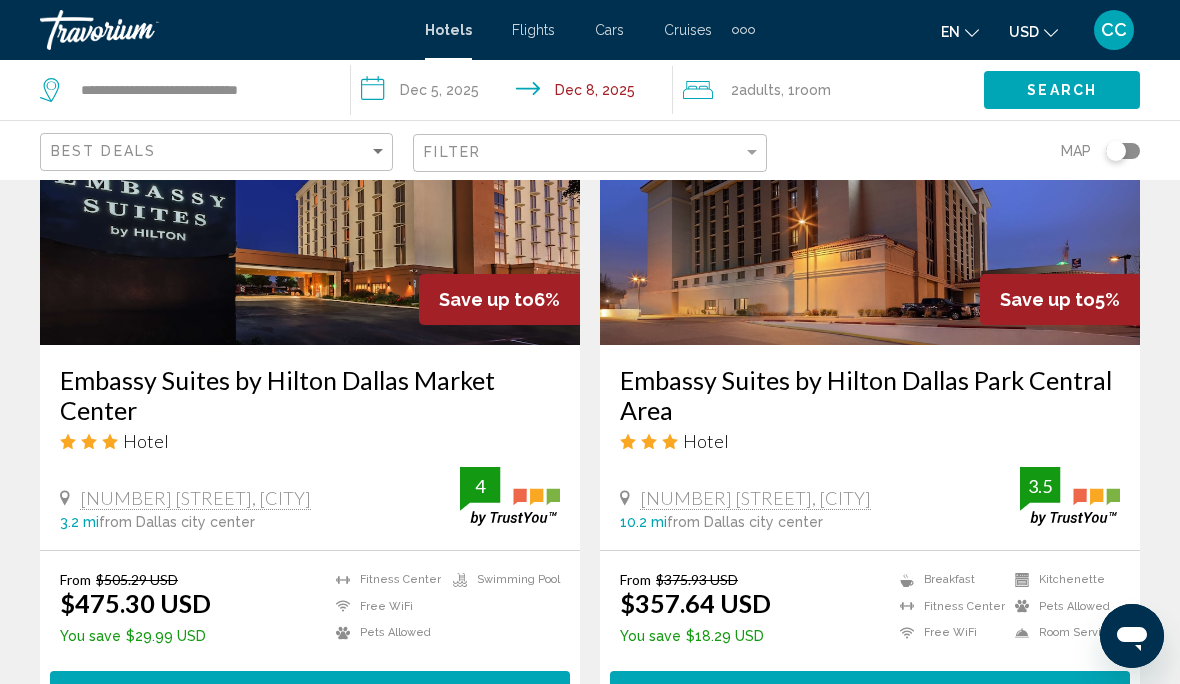 click on "Embassy Suites by Hilton Dallas Market Center" at bounding box center [310, 395] 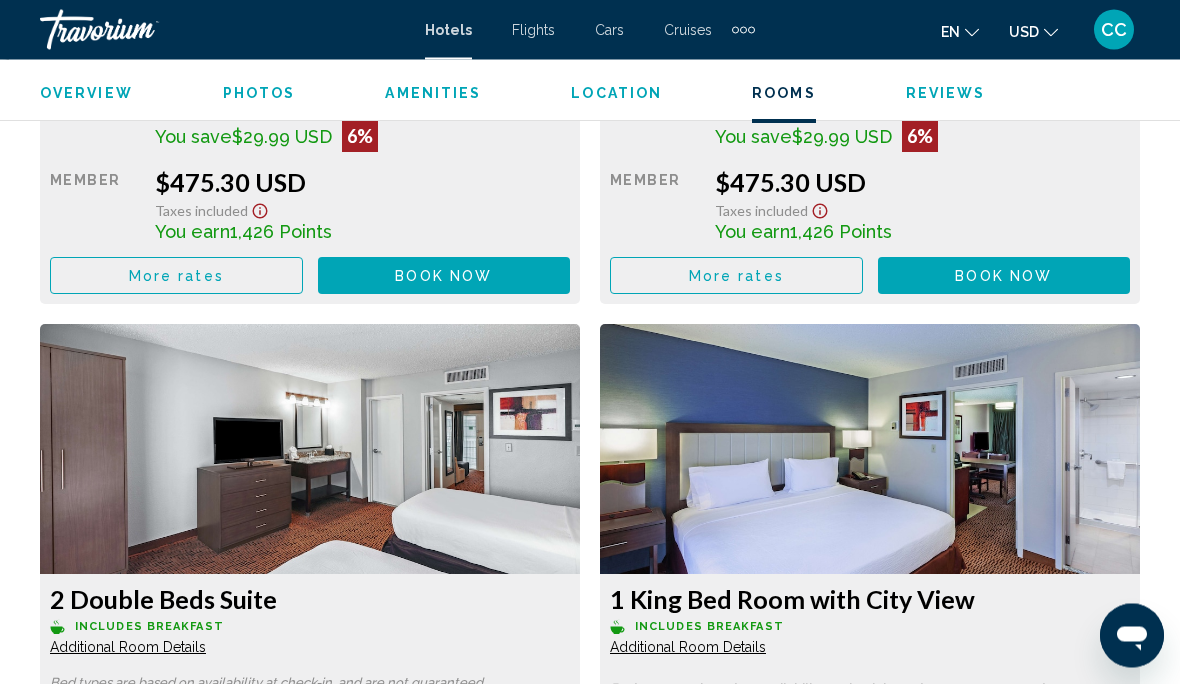 scroll, scrollTop: 3510, scrollLeft: 0, axis: vertical 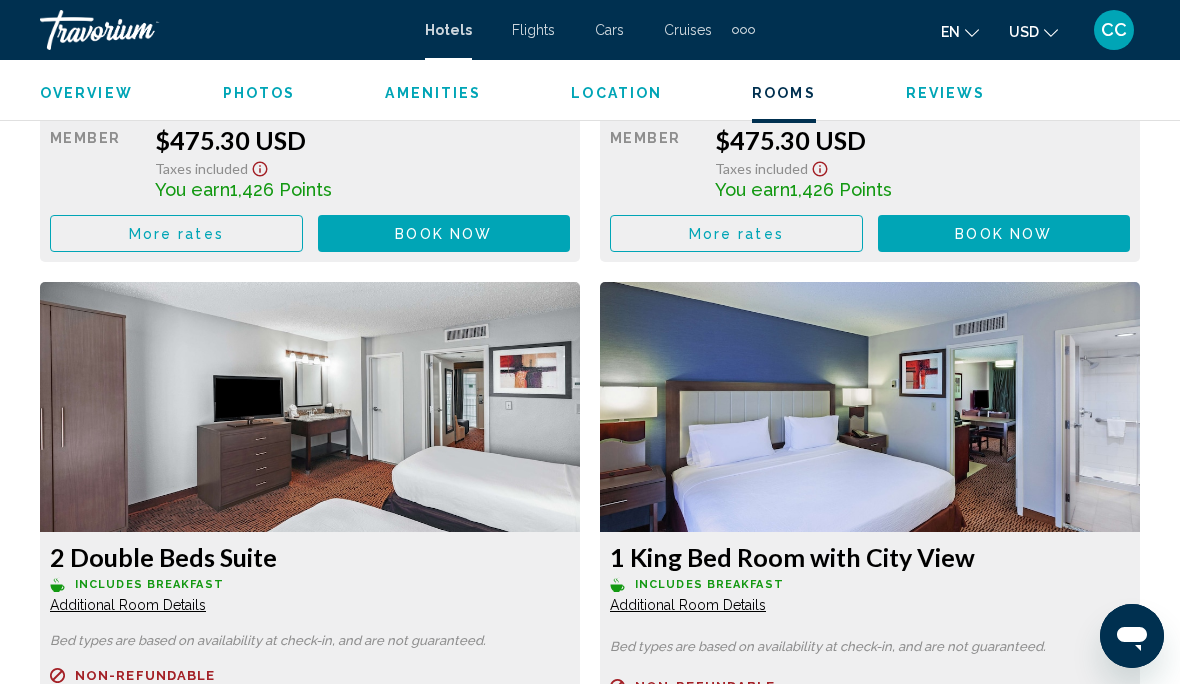click on "Additional Room Details" at bounding box center [128, -65] 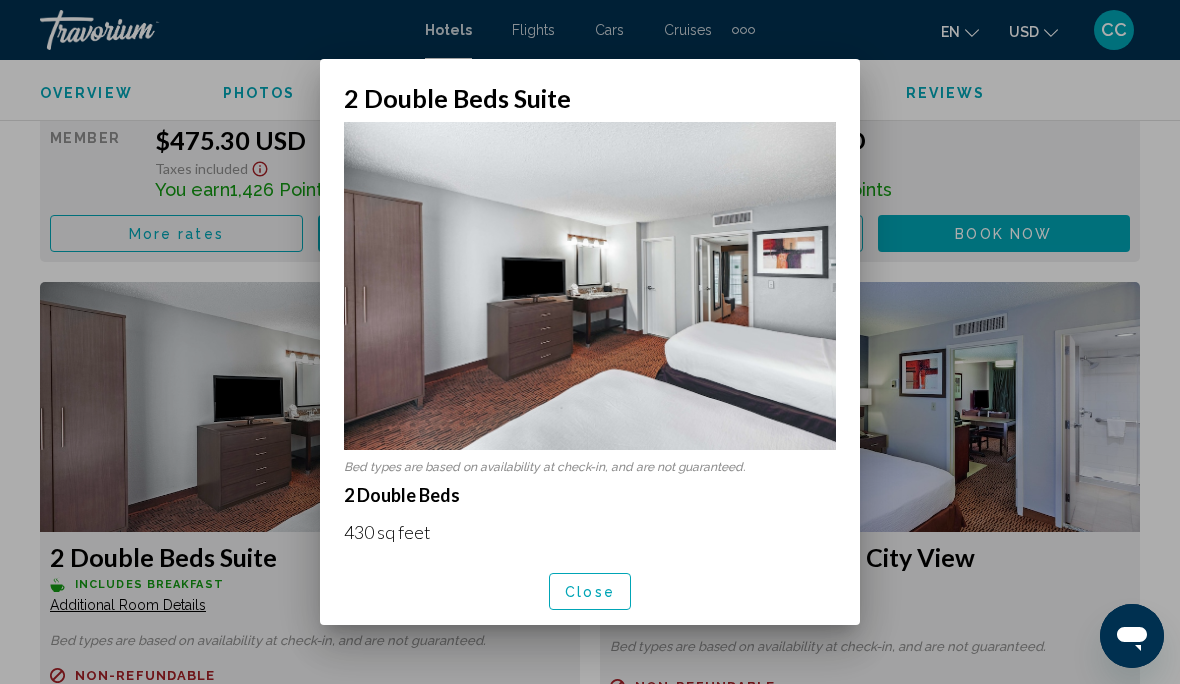 scroll, scrollTop: -1, scrollLeft: 0, axis: vertical 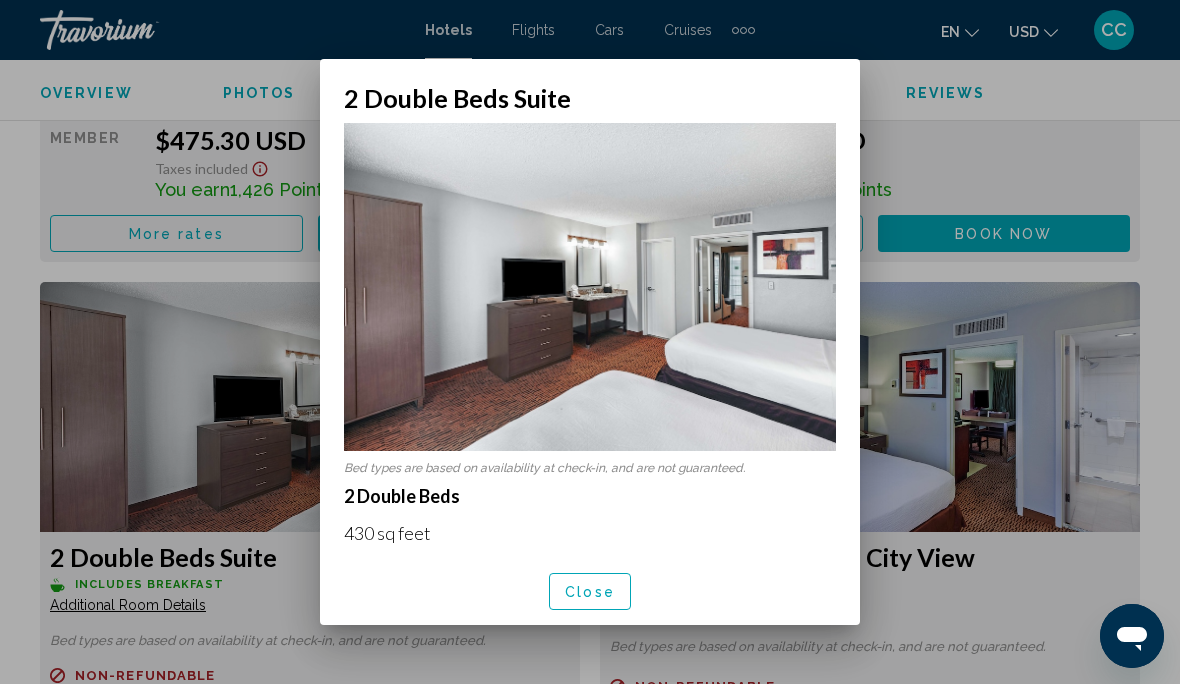 click at bounding box center [590, 342] 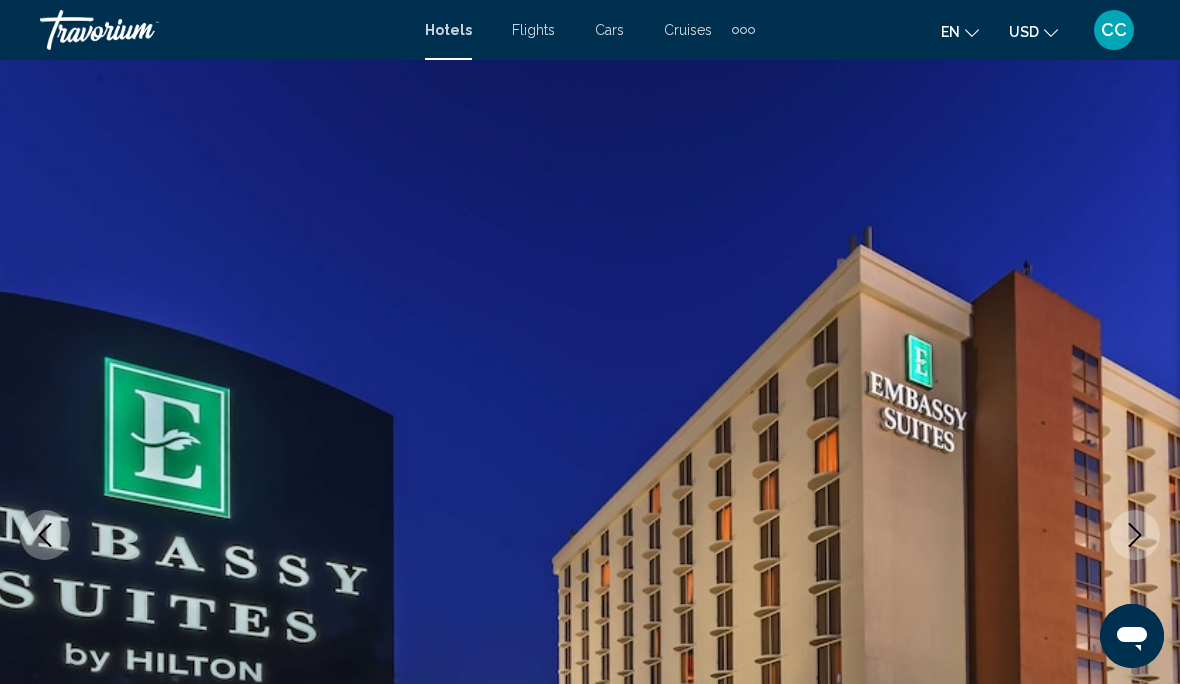 scroll, scrollTop: 3510, scrollLeft: 0, axis: vertical 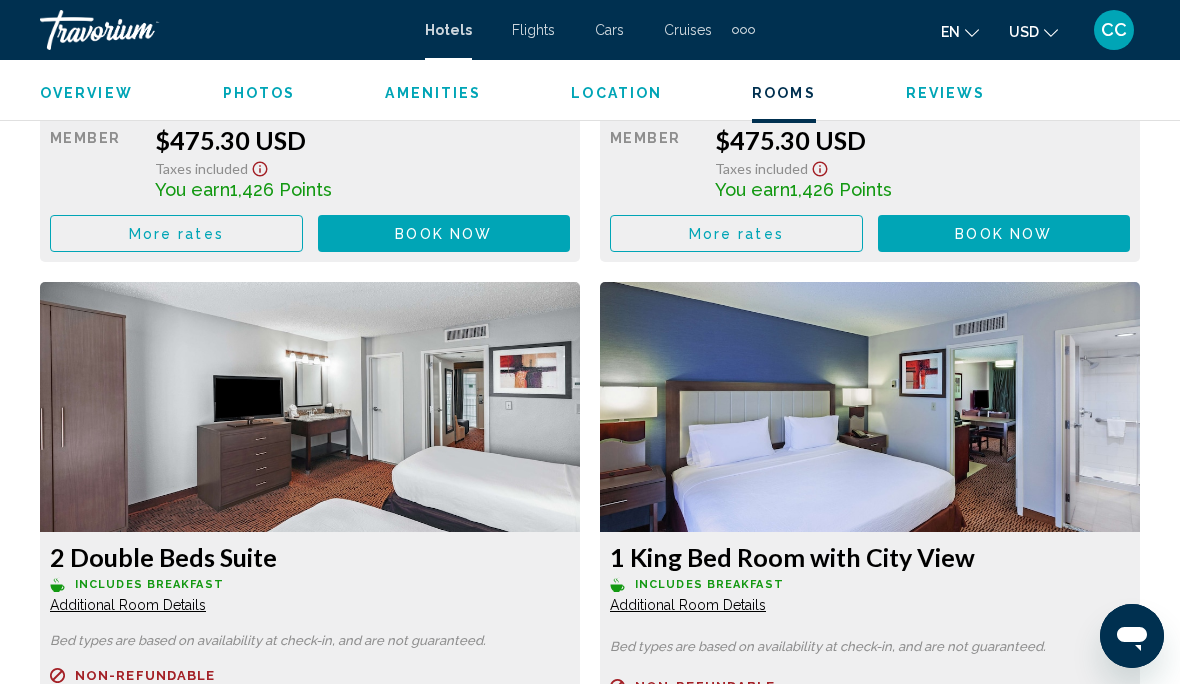 click on "2 Double Beds Suite" at bounding box center [310, -113] 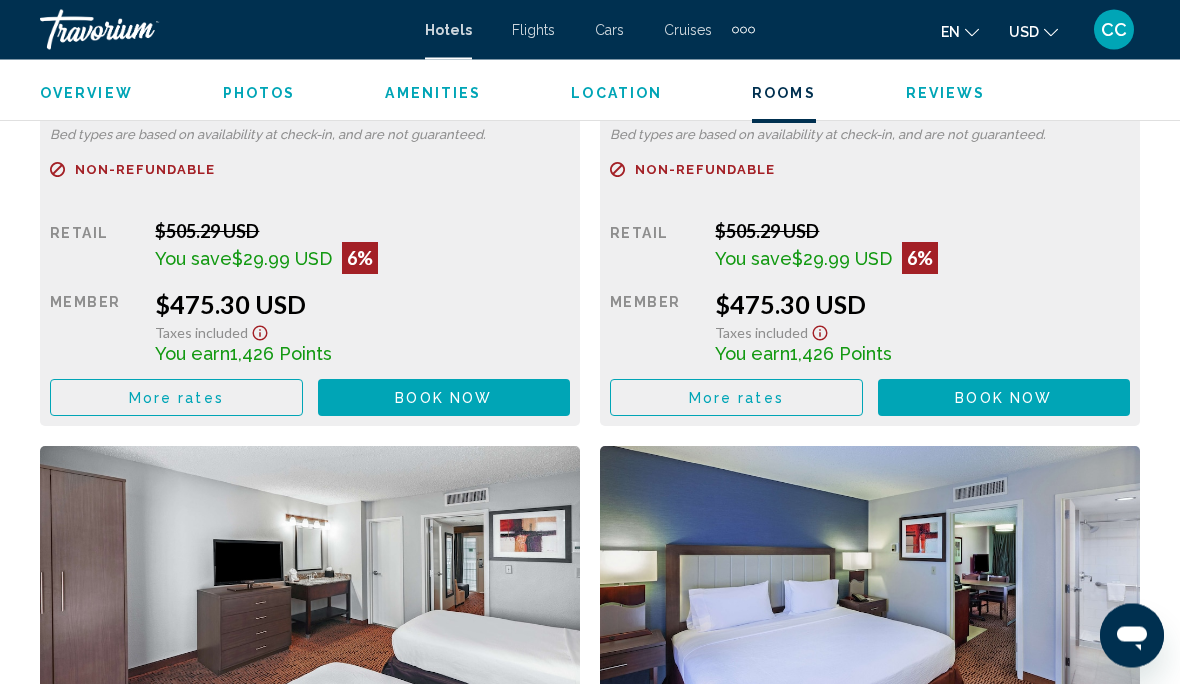 scroll, scrollTop: 3345, scrollLeft: 0, axis: vertical 